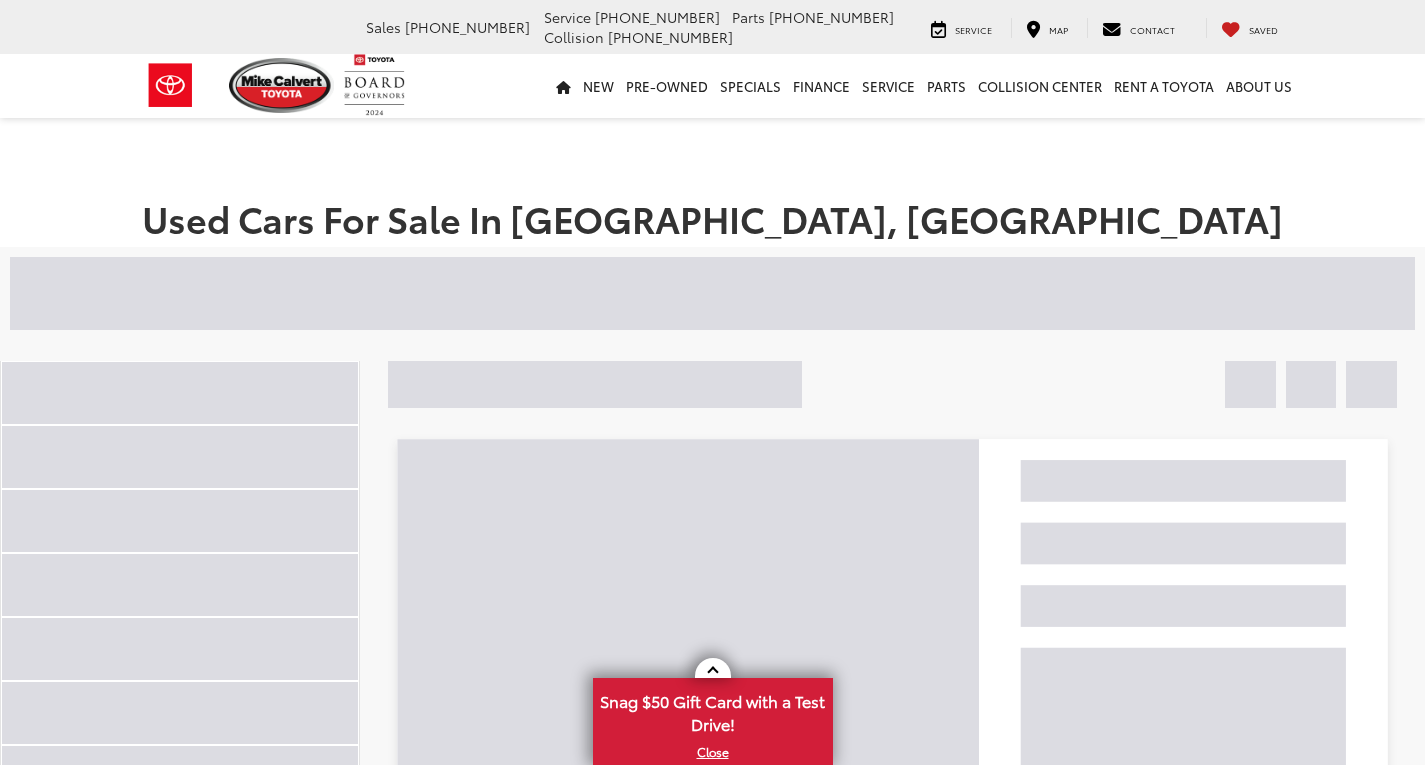 scroll, scrollTop: 0, scrollLeft: 0, axis: both 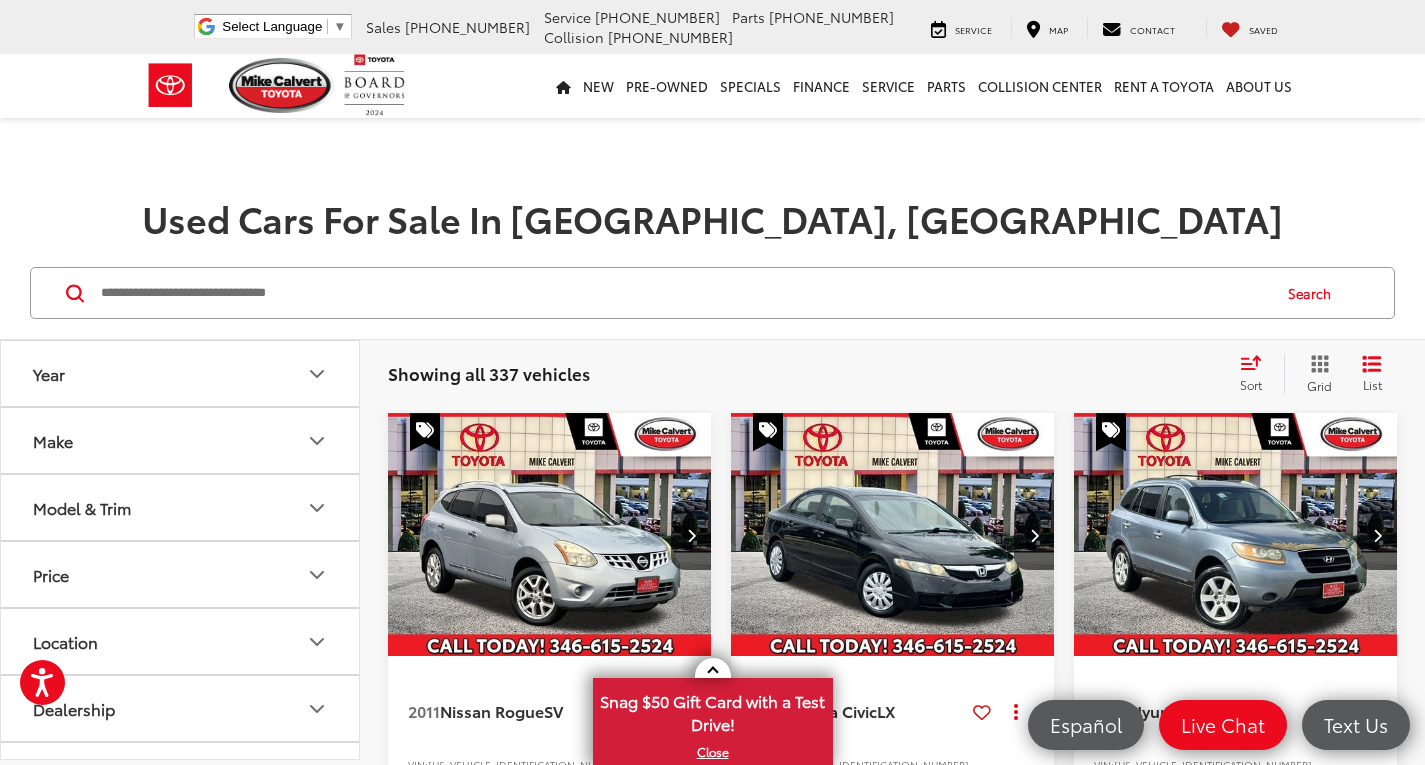click at bounding box center (684, 293) 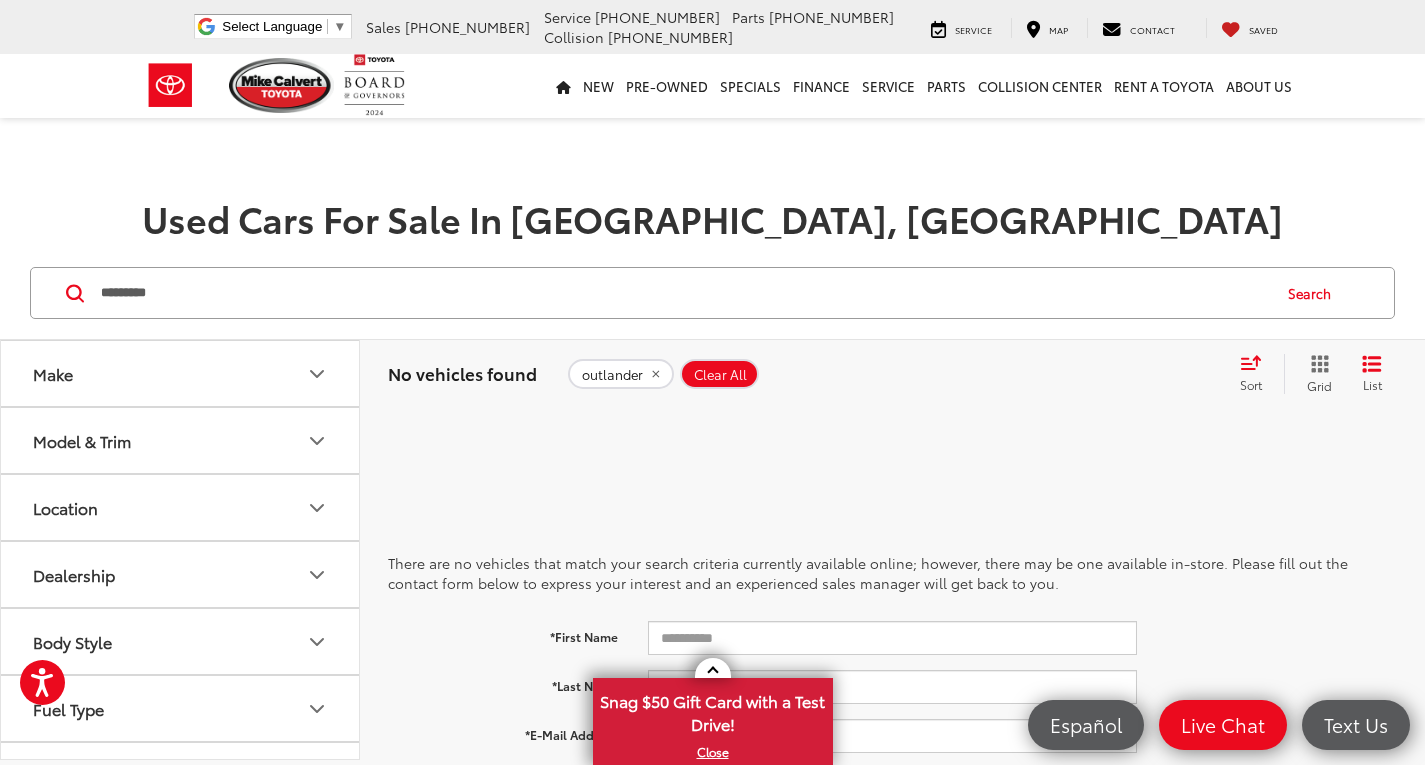 drag, startPoint x: 194, startPoint y: 290, endPoint x: 95, endPoint y: 293, distance: 99.04544 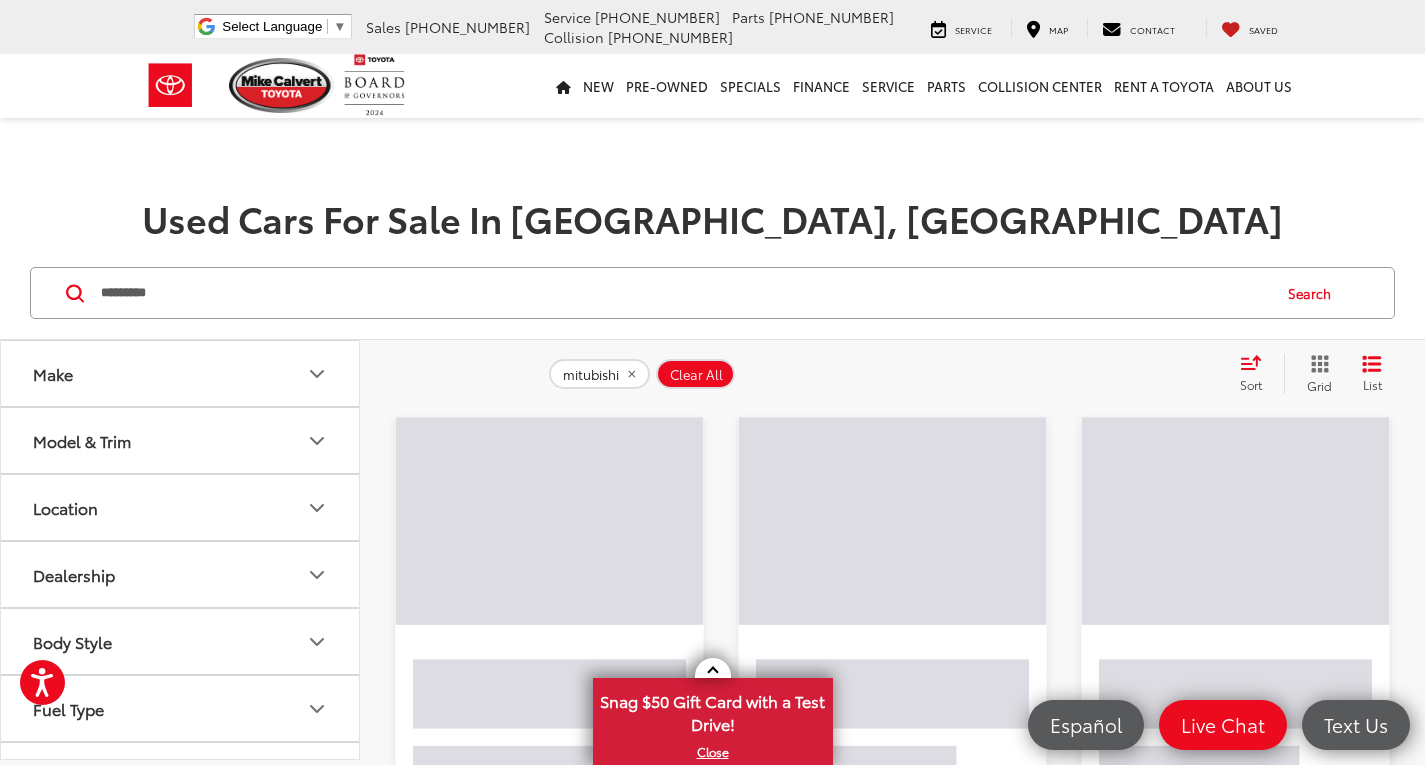 click on "Search" at bounding box center [1314, 293] 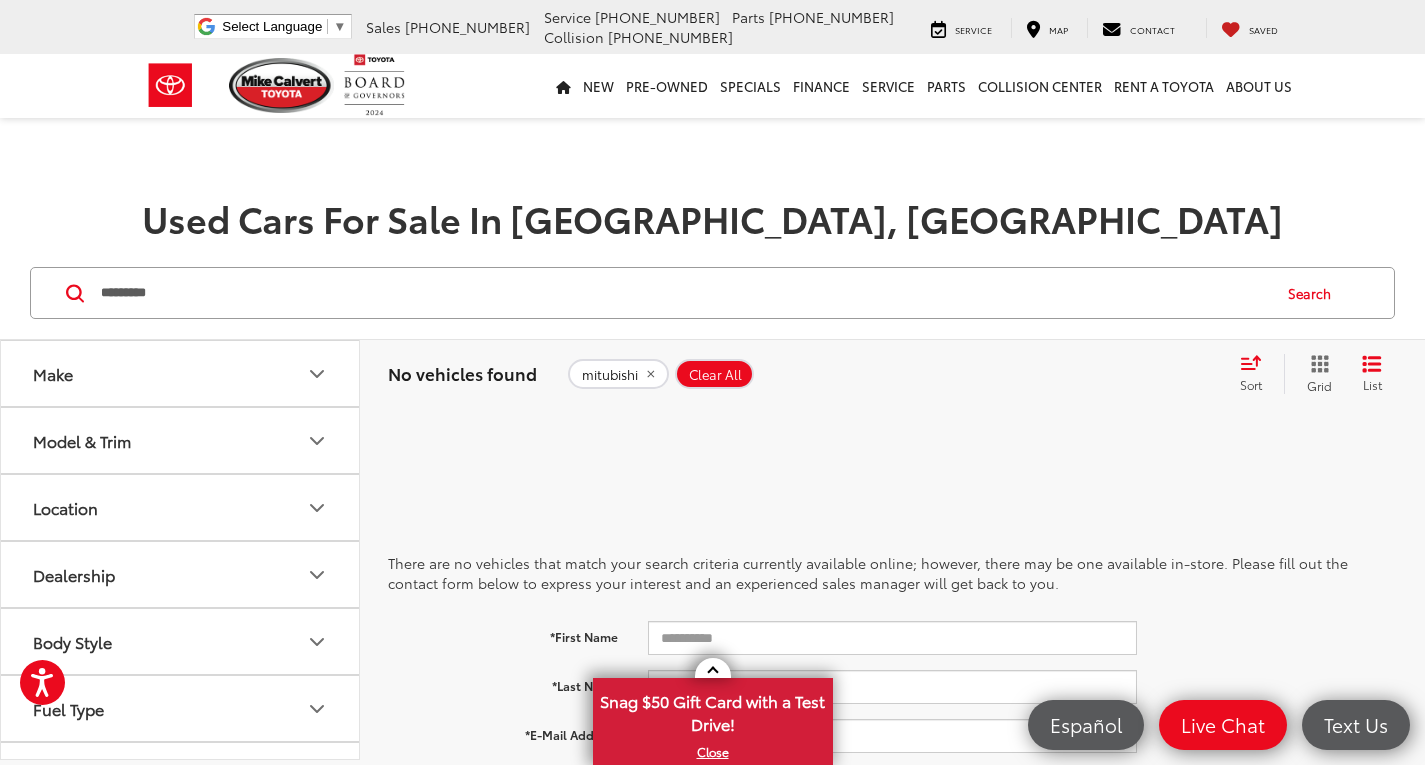 drag, startPoint x: 285, startPoint y: 300, endPoint x: 82, endPoint y: 275, distance: 204.53362 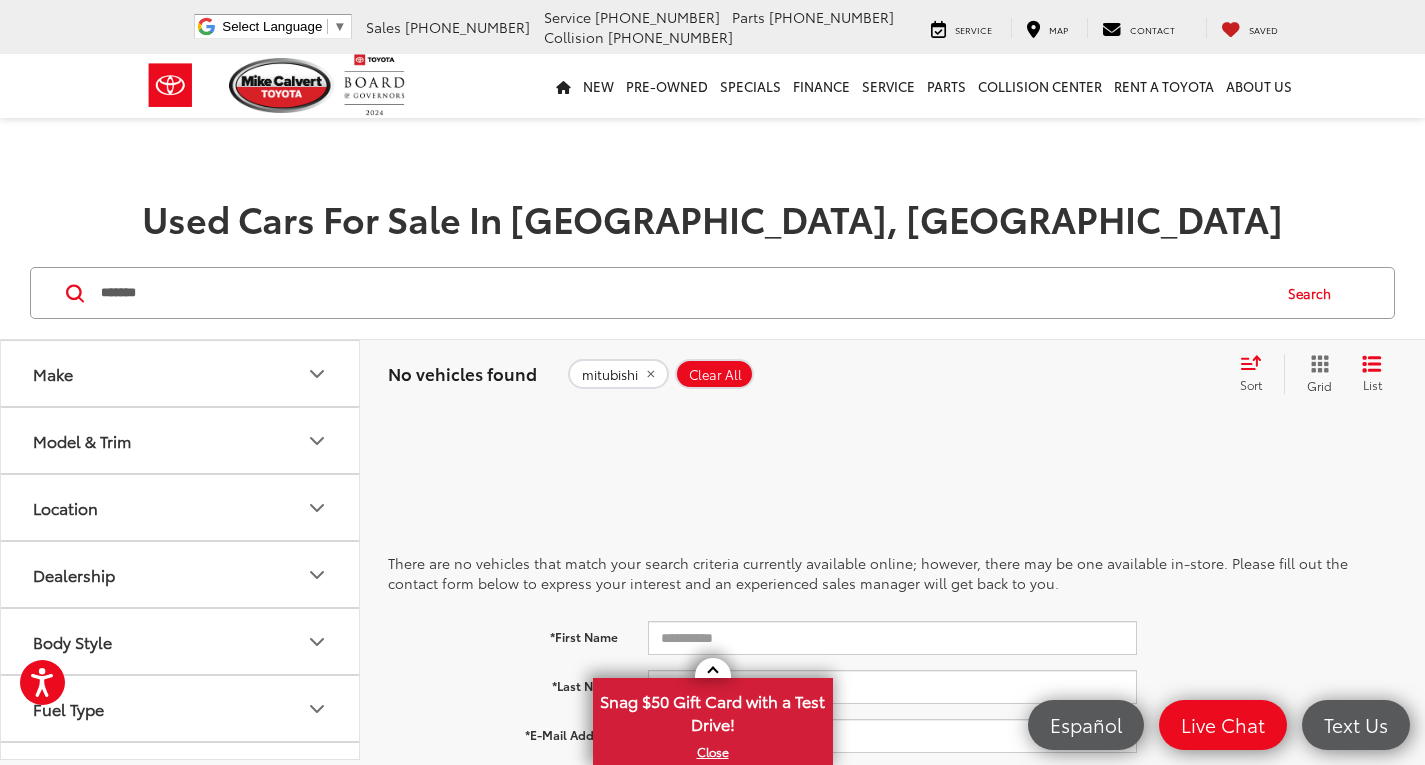 type on "*******" 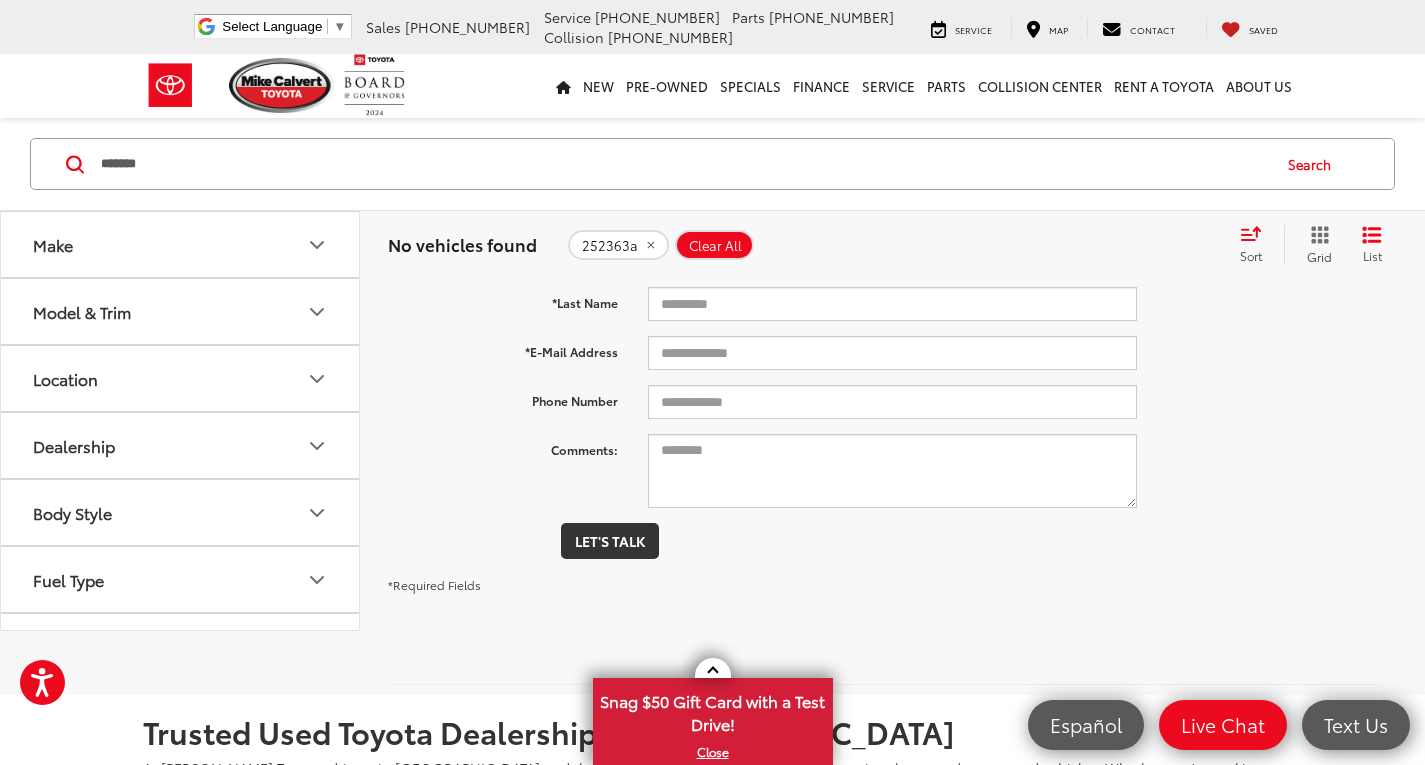 scroll, scrollTop: 0, scrollLeft: 0, axis: both 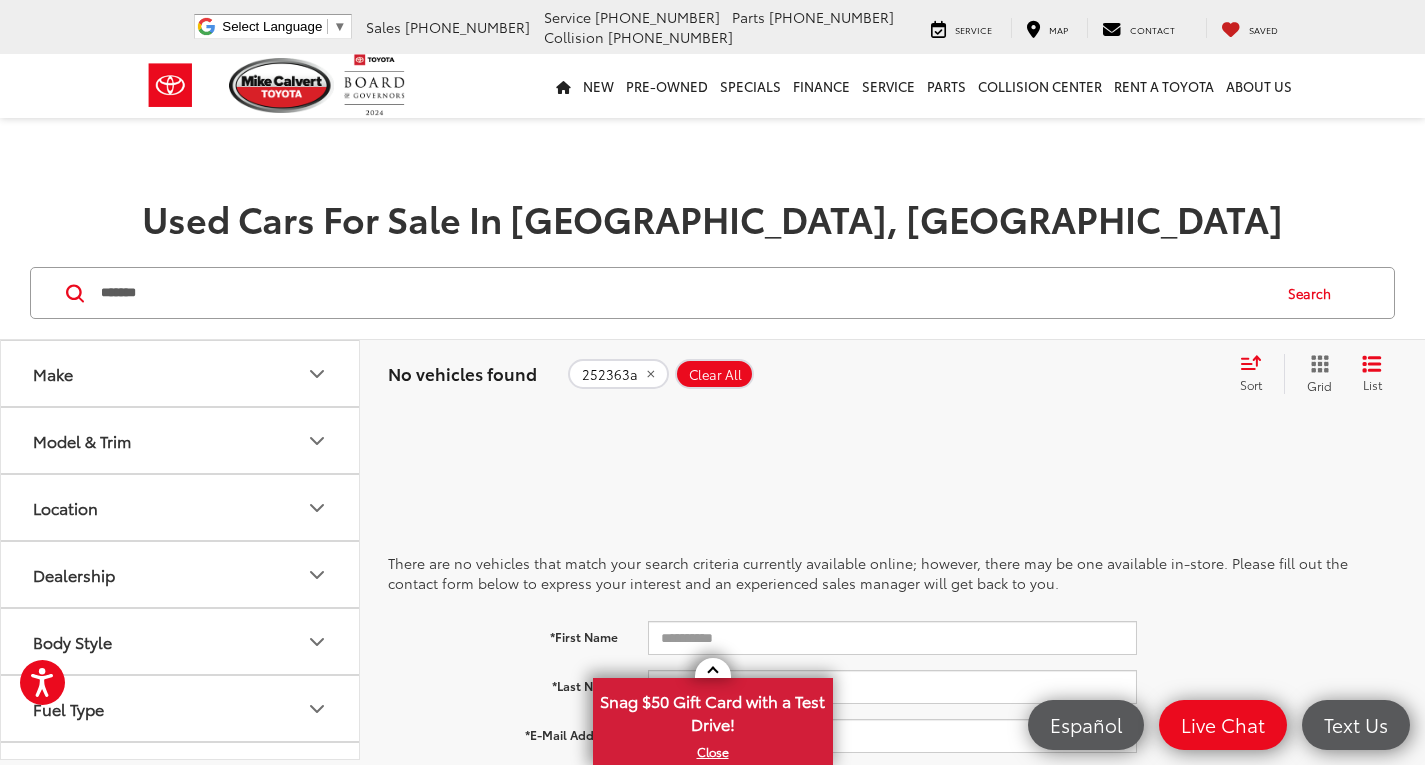 click 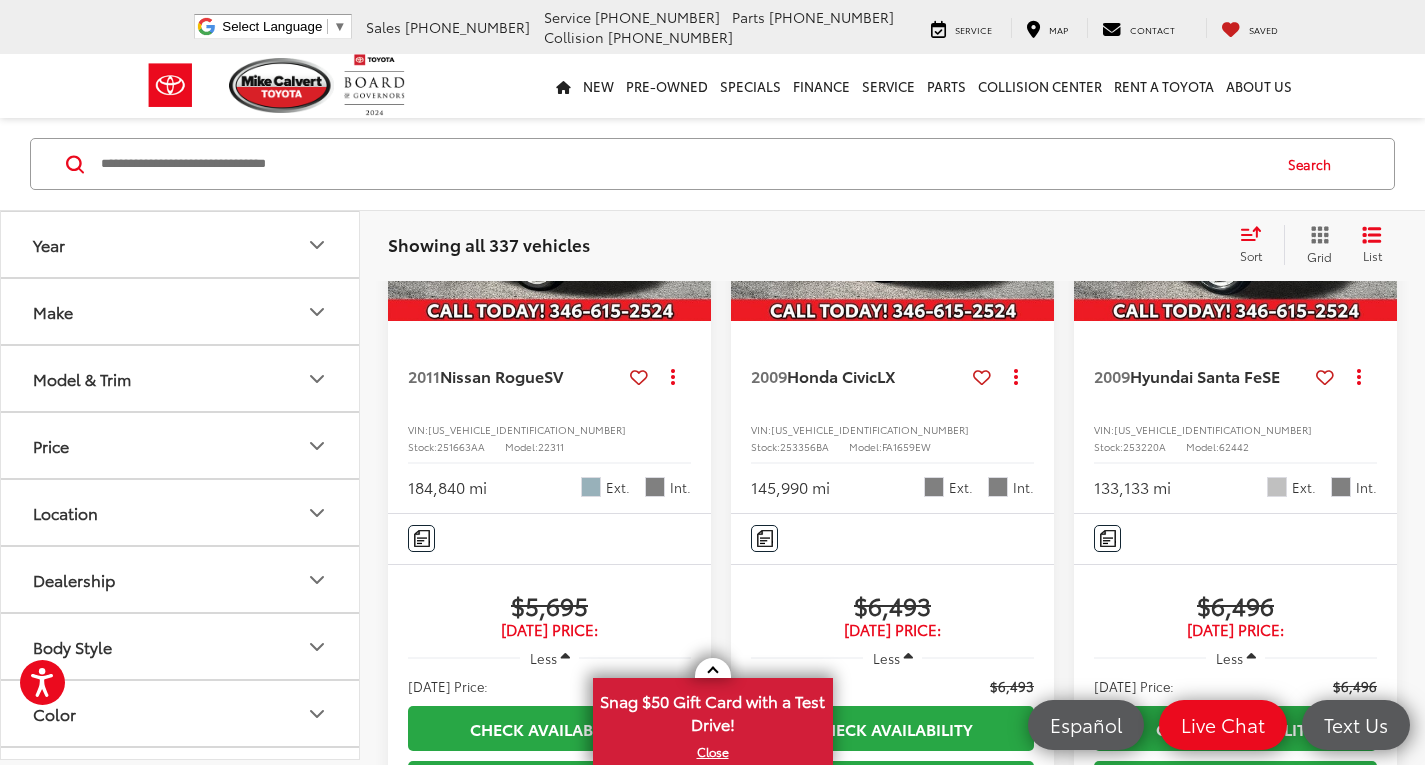 scroll, scrollTop: 300, scrollLeft: 0, axis: vertical 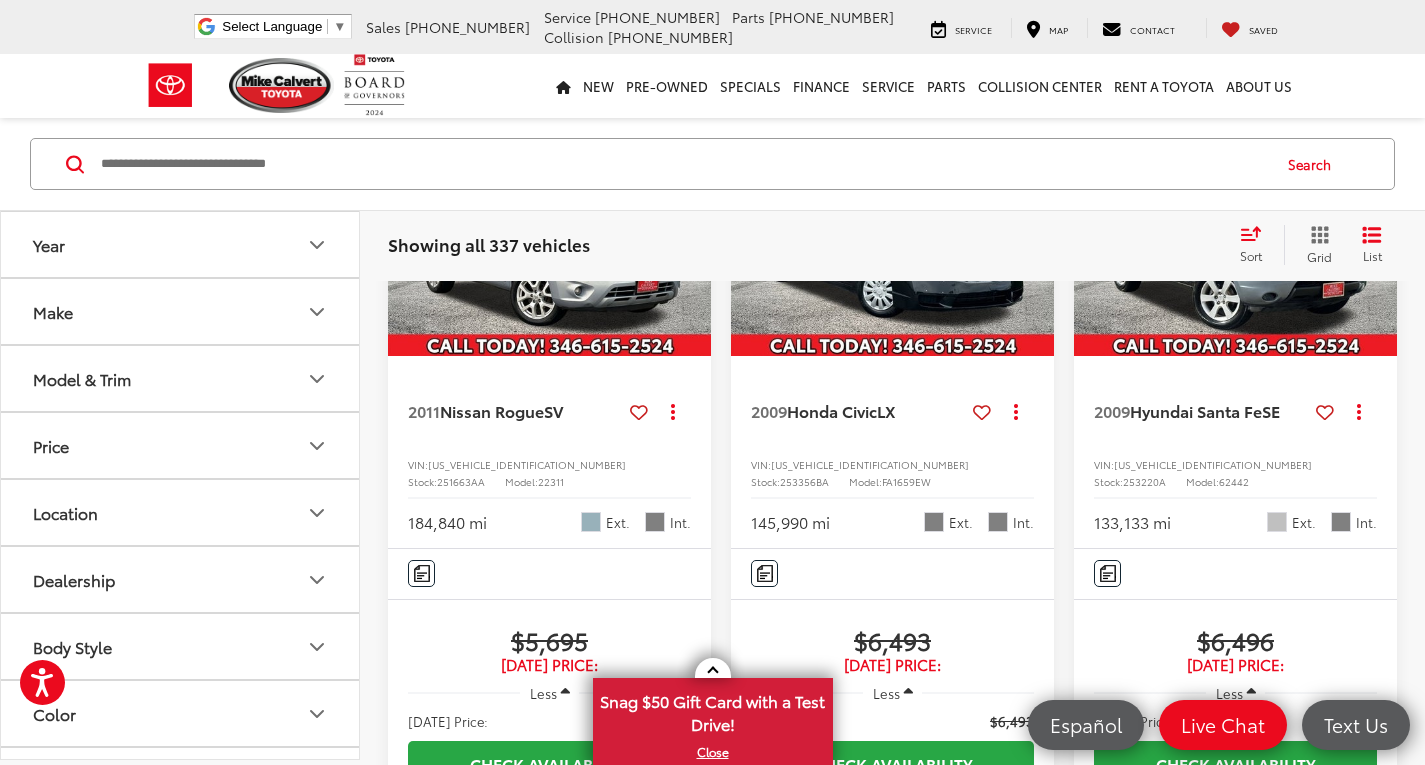 click 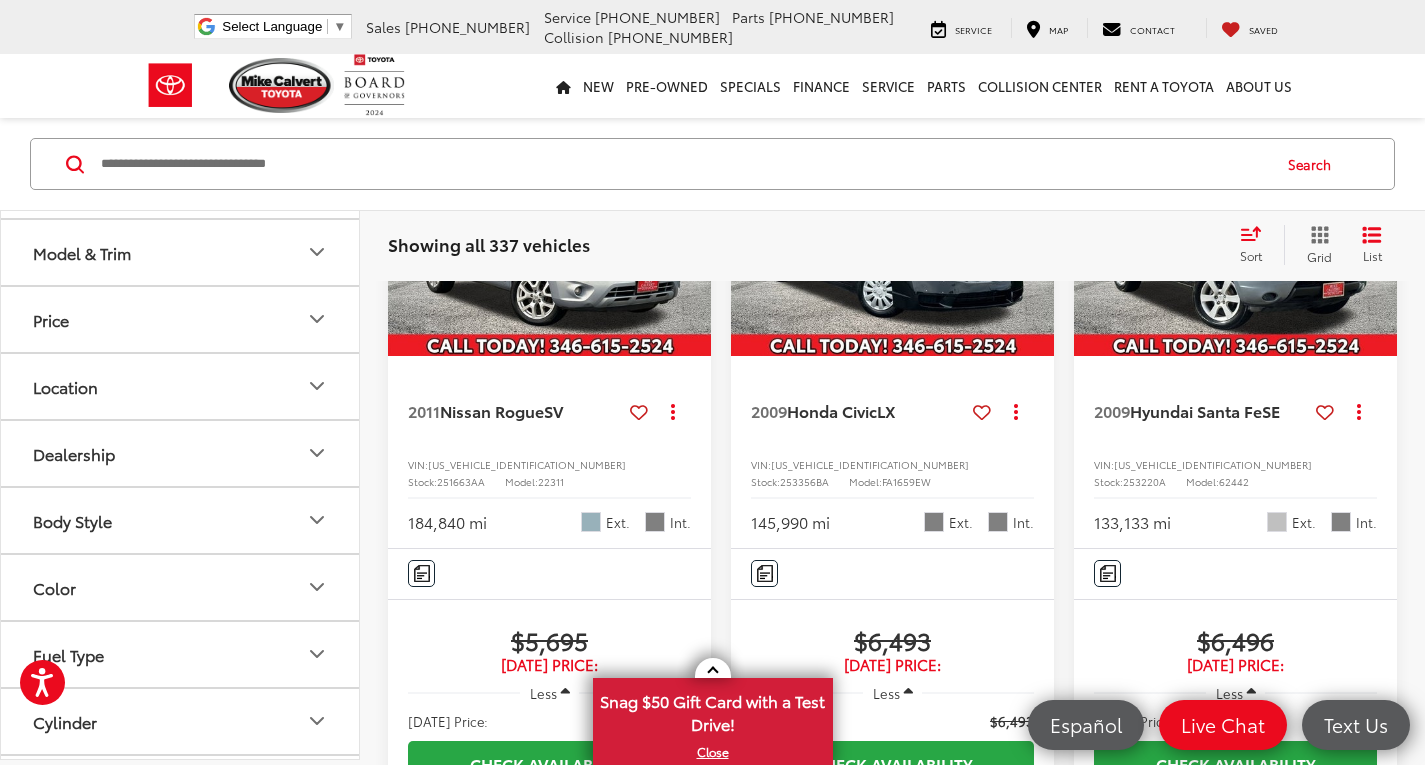scroll, scrollTop: 700, scrollLeft: 0, axis: vertical 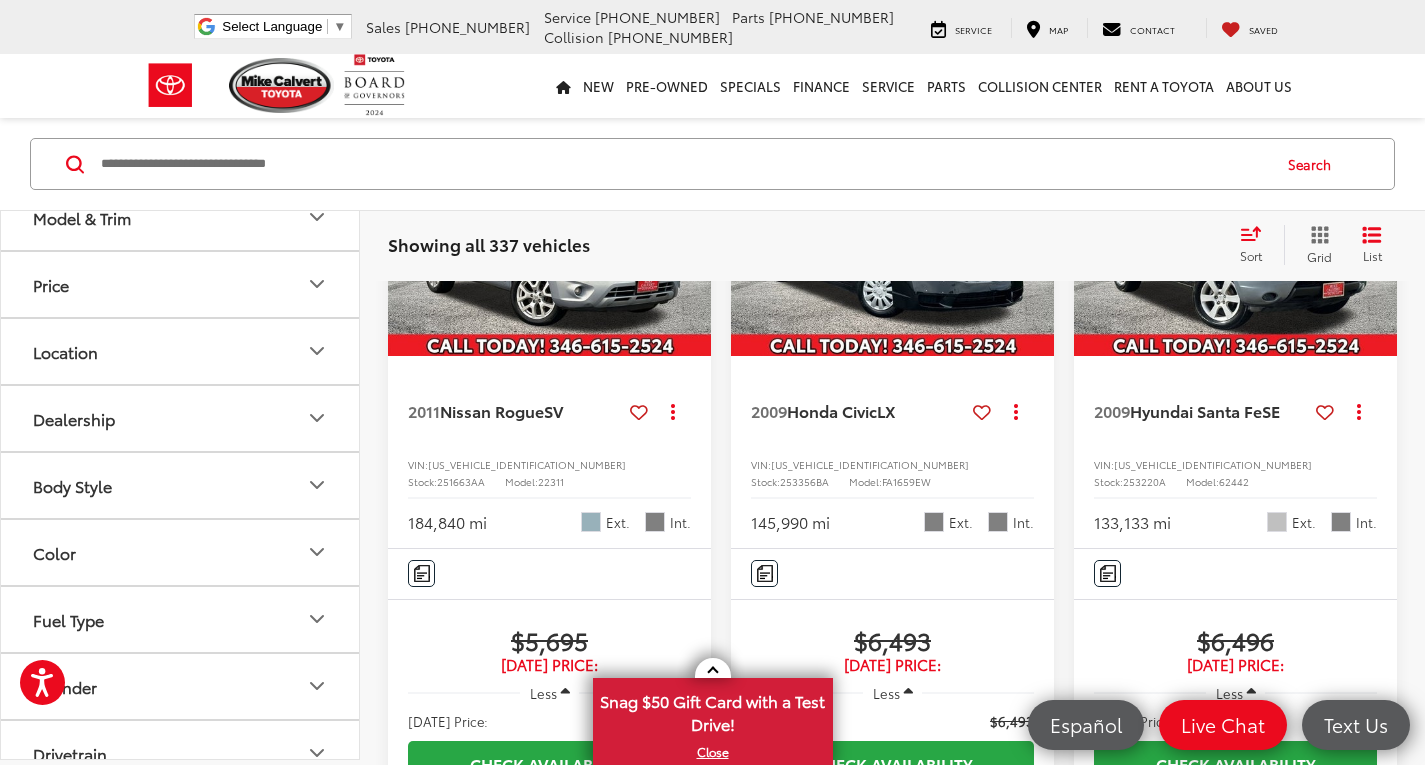 click at bounding box center (684, 164) 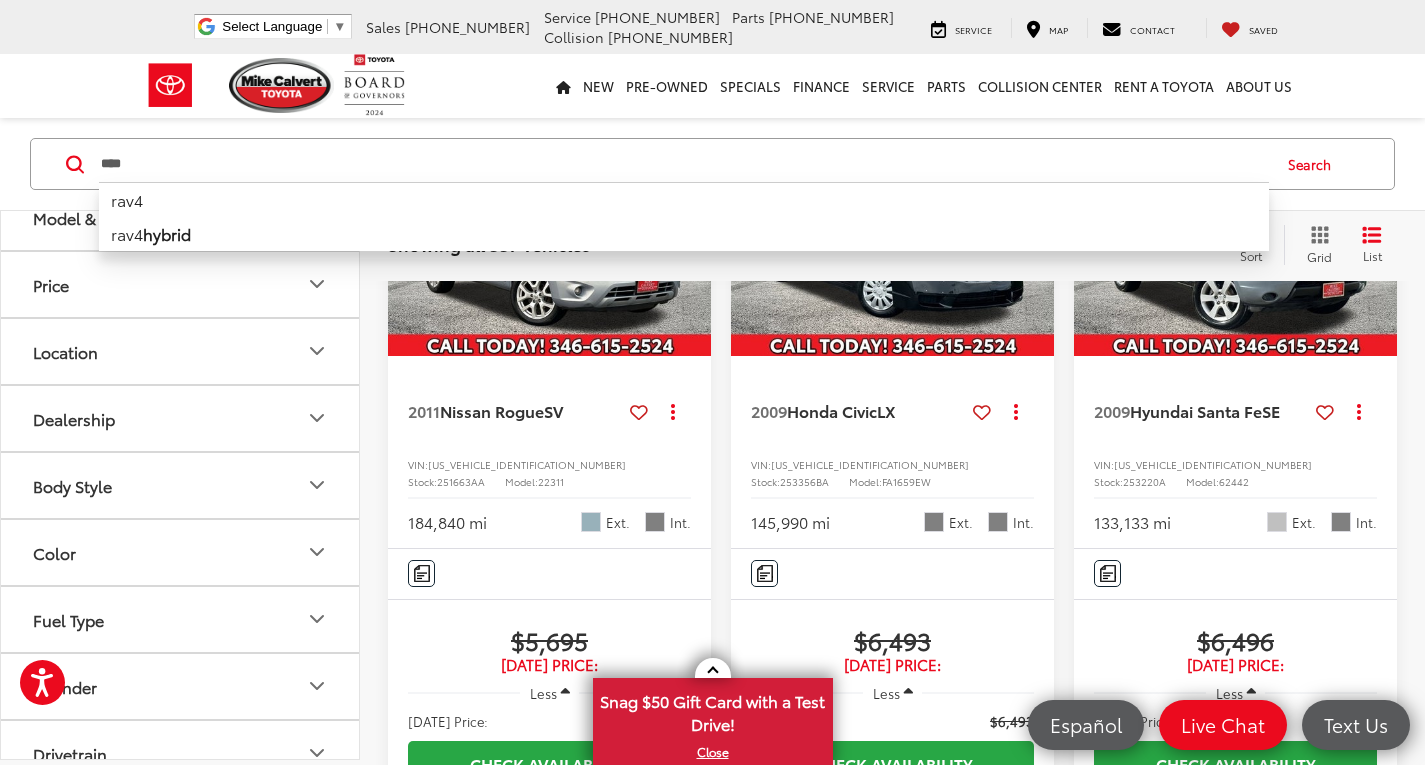 type on "****" 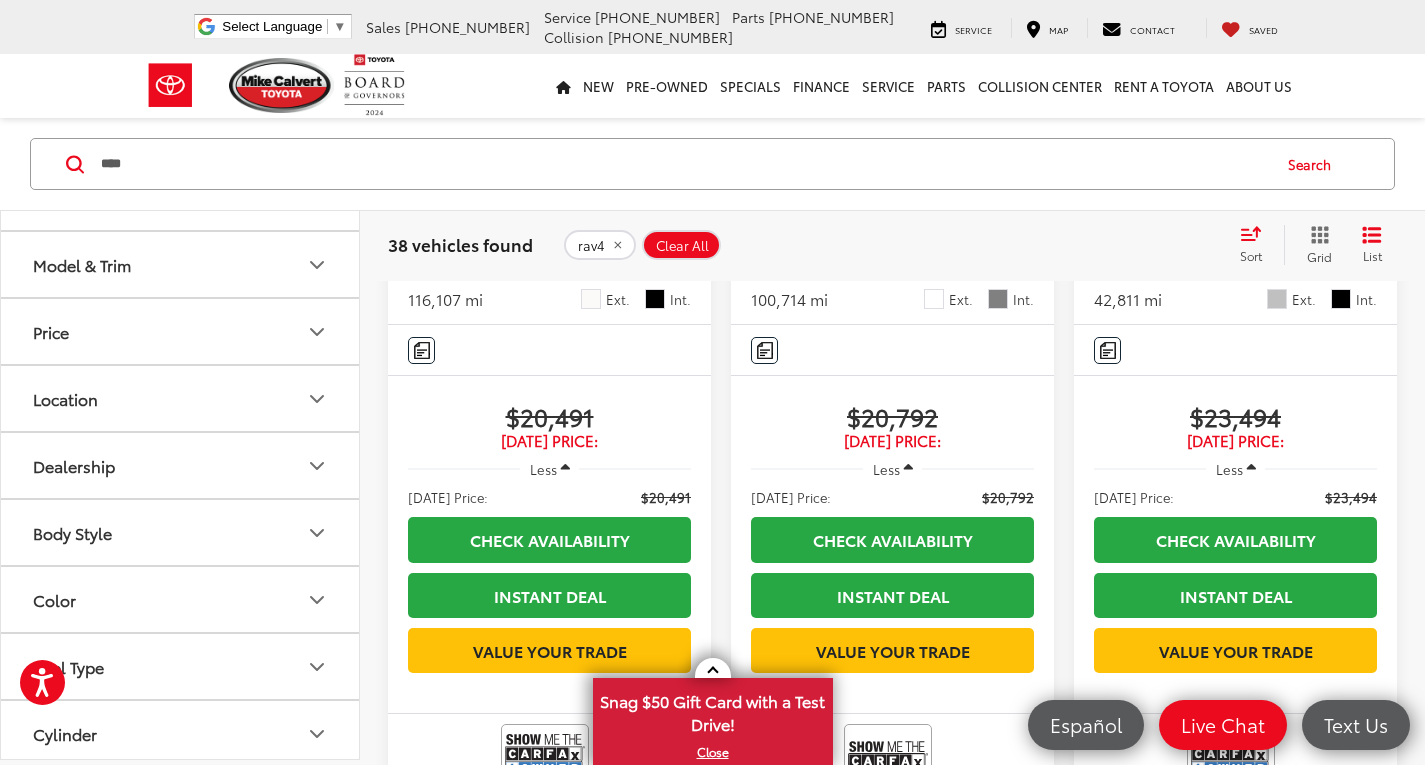 scroll, scrollTop: 1629, scrollLeft: 0, axis: vertical 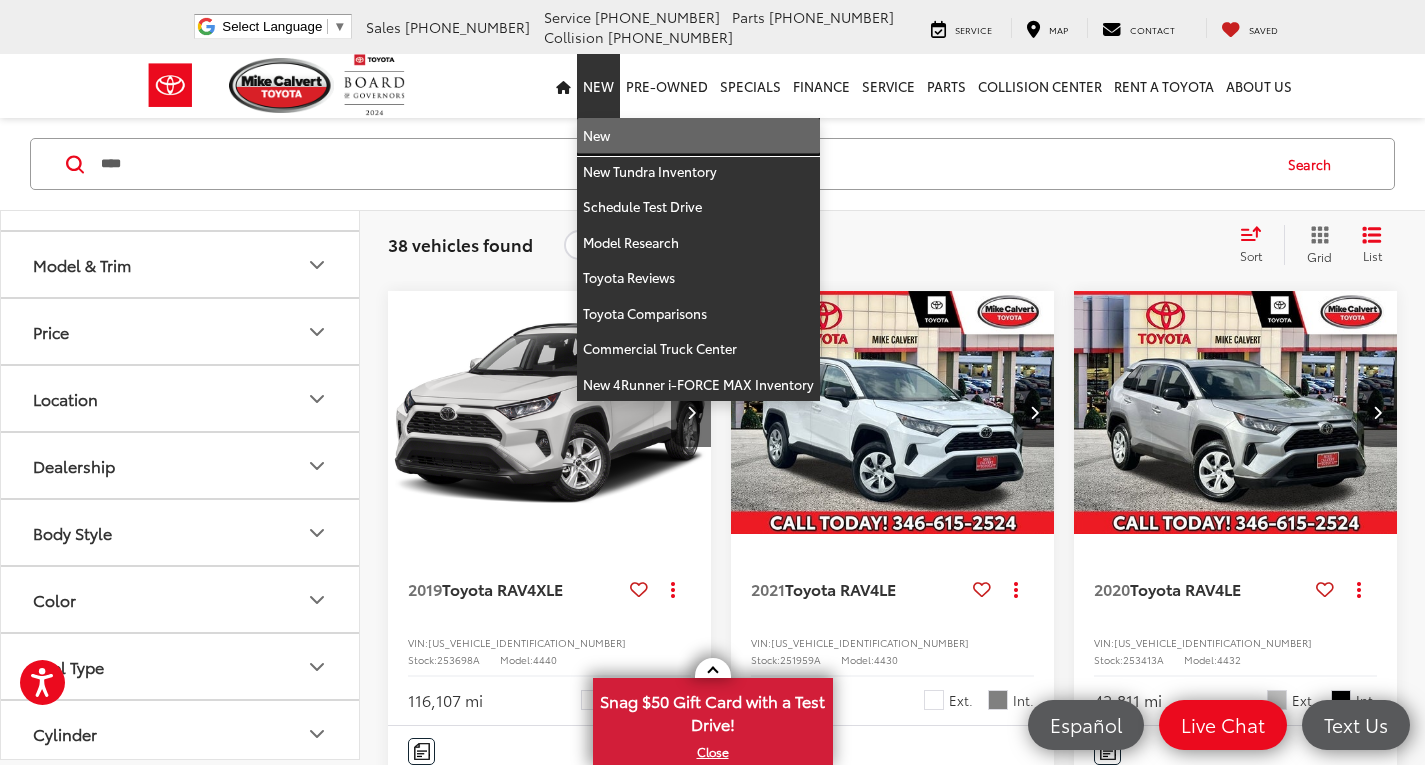 click on "New" at bounding box center (698, 136) 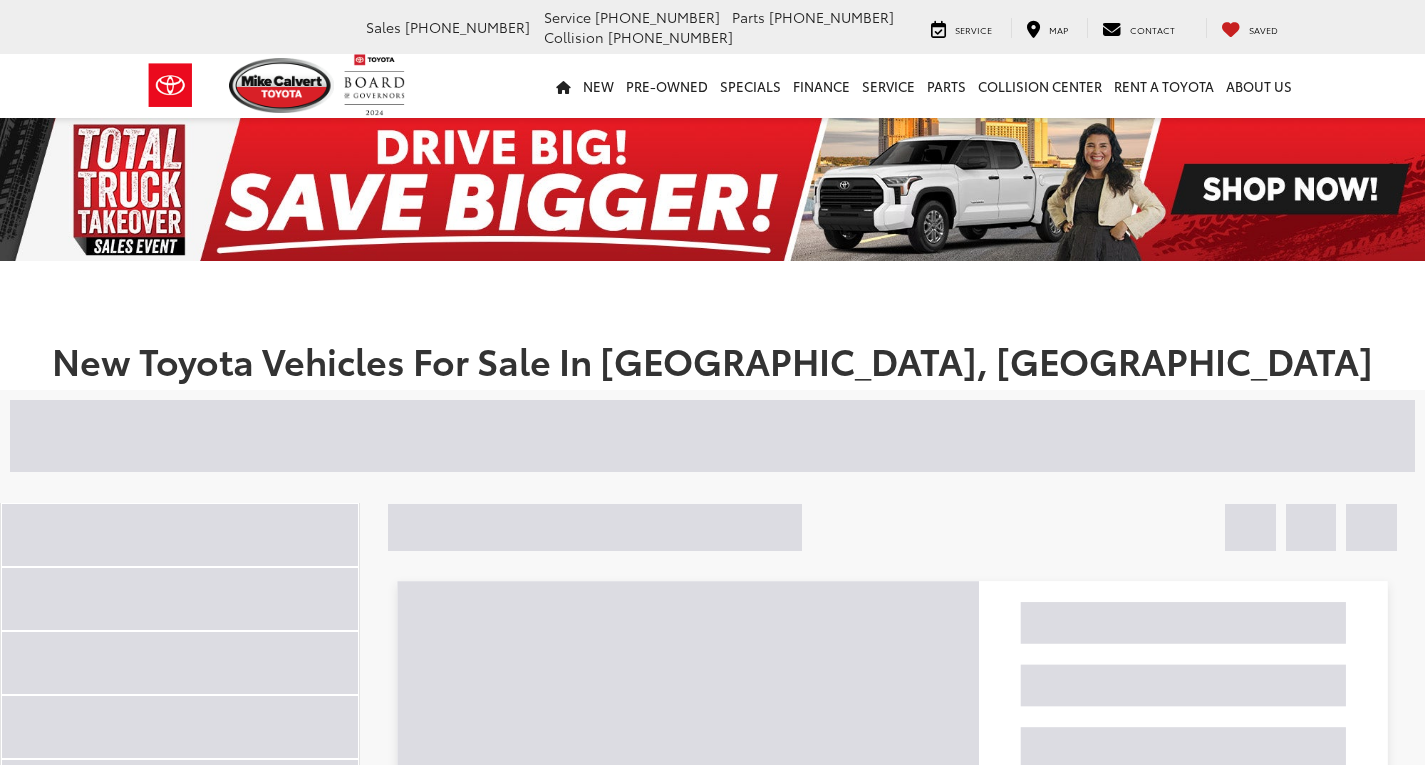 scroll, scrollTop: 0, scrollLeft: 0, axis: both 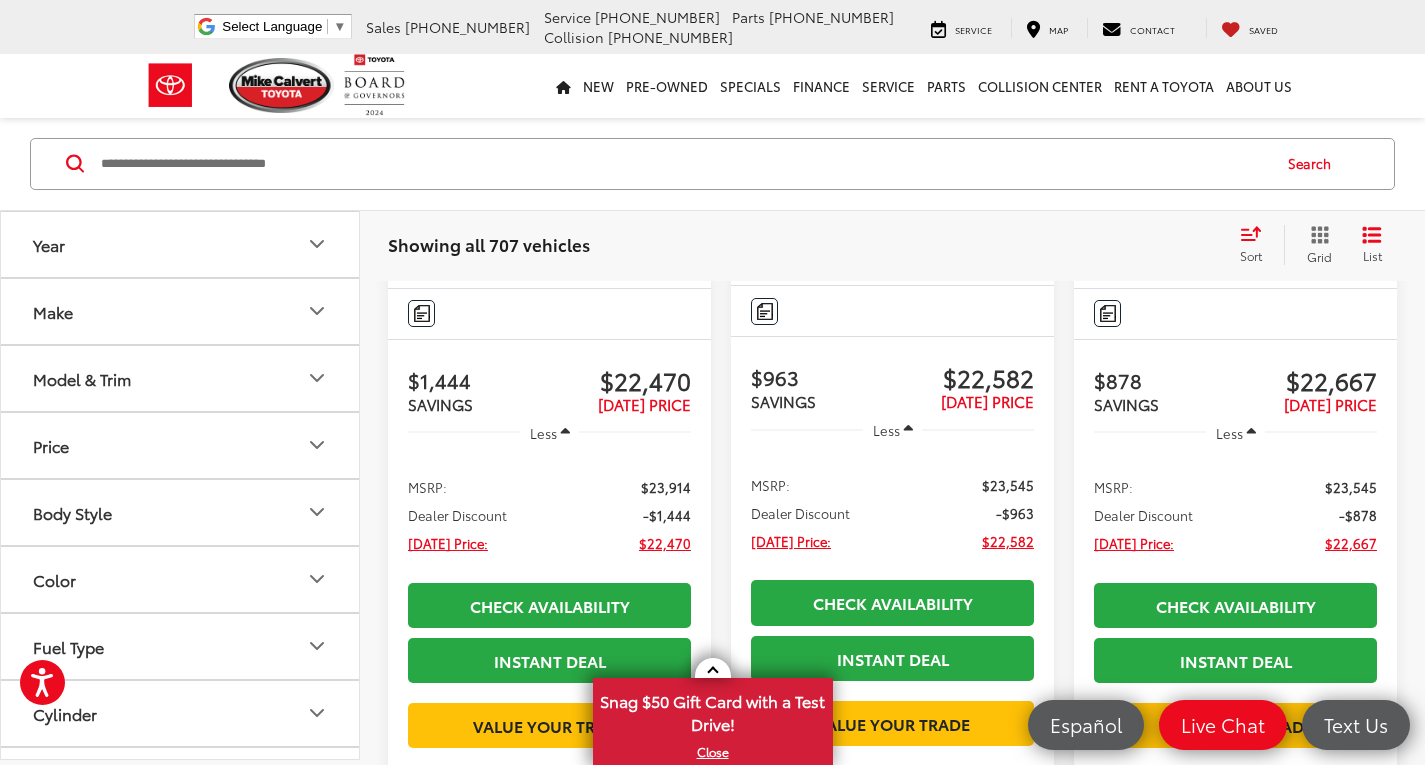 click on "Year" at bounding box center [49, 244] 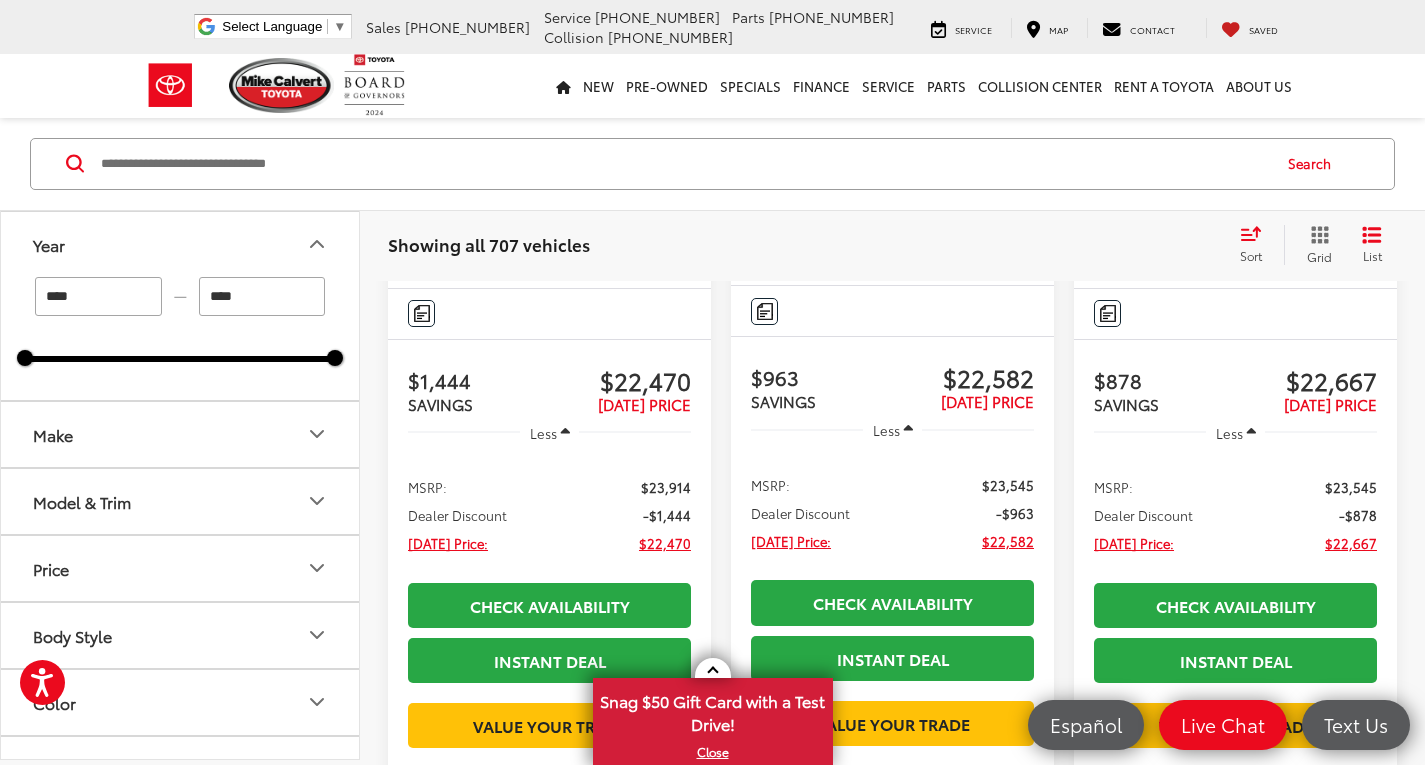 click on "Year" at bounding box center [49, 244] 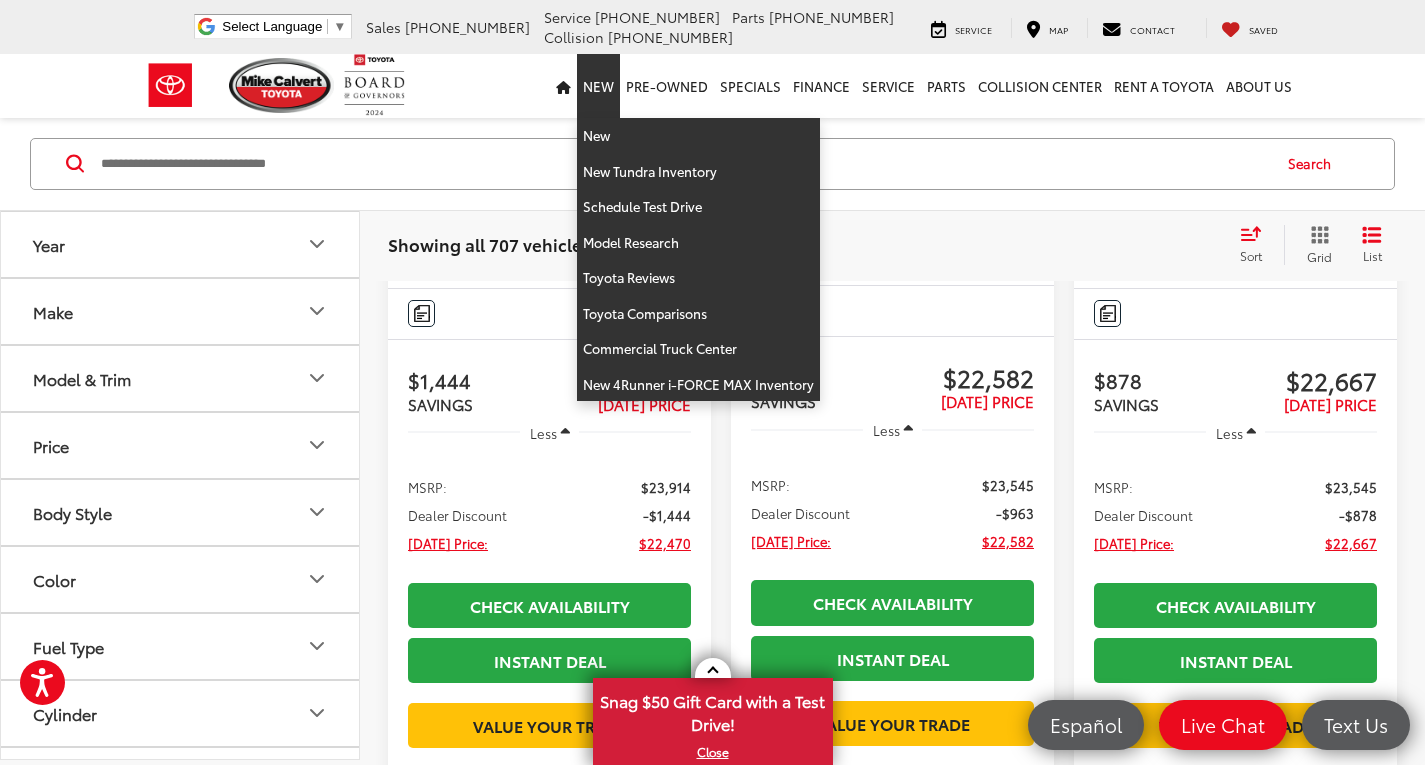 click on "New" at bounding box center (598, 86) 